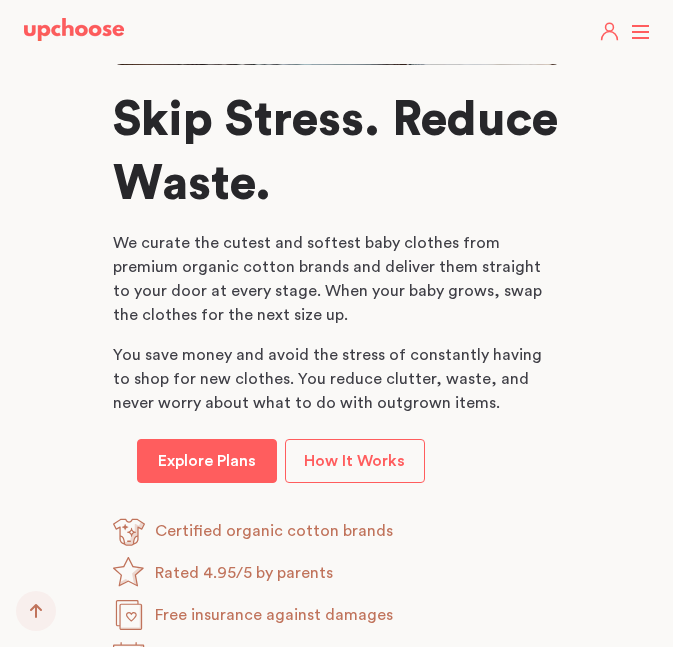 scroll, scrollTop: 1090, scrollLeft: 0, axis: vertical 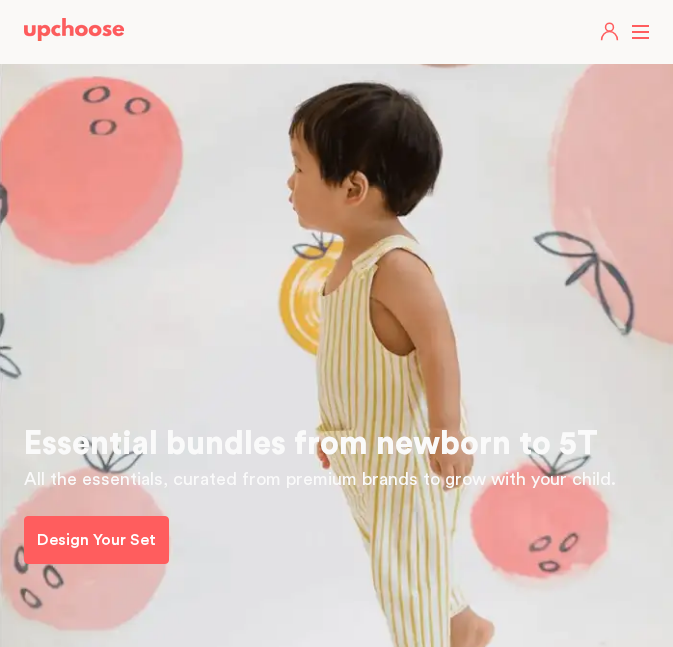 click on "Take The Quiz Registry Gifts What Parents Say Home Take The Quiz Registry Gifting Returns and Exchanges Get Started Get Started Sign in Sign in About Home Why organic Sustainability How it works Resources Reviews Blog Guide Affiliates Support FAQs E-mail: hello@upchoose.com Brands Colored Organics L'ovedbaby Under The Nile Kate Quinn Organics Parade Organics Pehr Finn + Emma Burt's Bees Baby Hanna Andersson Monica + Andy Winter Water Factory Oeuf Quincy Mae Milkbarn Tane Organics Modern Burlap Gerber Primary Pact Oliver & Rain Size 0-3 months 3-6 months 6-9 months 9-12 months 12-18 months 18-24 months Essentials Bodysuits & Onesies Footies & One-Pieces Rompers & Jumpsuits Pants & Bottoms Bibs Burps Cloths Bath Towels & Washcloths Blankets & Swaddles Hats Hoodies & Sweatshirts Privacy Privacy Policy Terms of service" at bounding box center [336, 32] 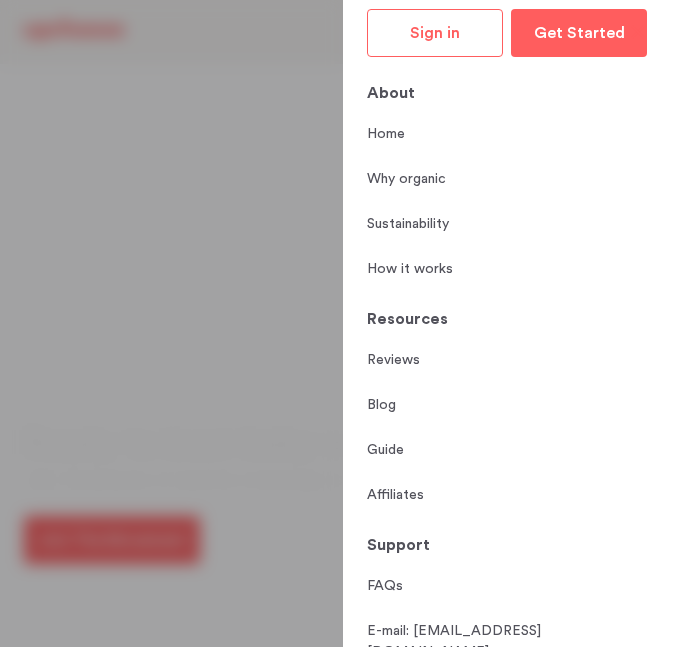 scroll, scrollTop: 15, scrollLeft: 0, axis: vertical 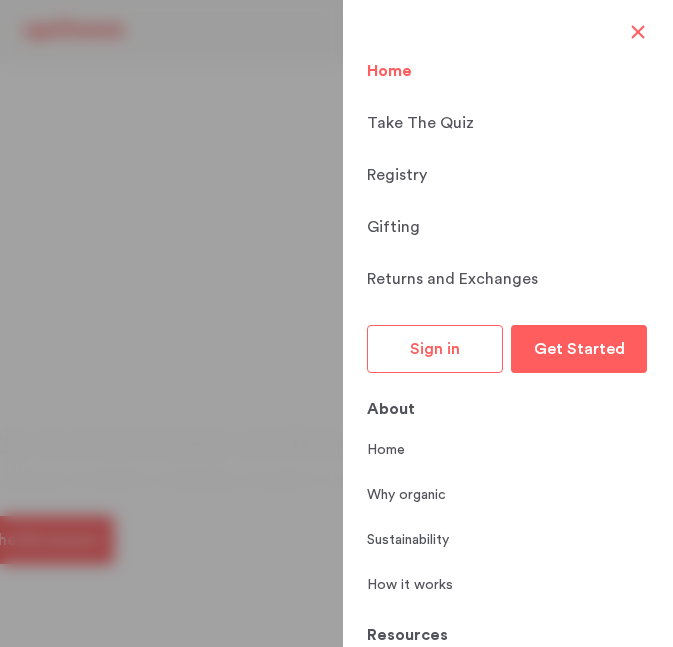click on "Take The Quiz Registry Gifts What Parents Say Home Take The Quiz Registry Gifting Returns and Exchanges Get Started Get Started Sign in Sign in About Home Why organic Sustainability How it works Resources Reviews Blog Guide Affiliates Support FAQs E-mail: hello@upchoose.com Brands Colored Organics L'ovedbaby Under The Nile Kate Quinn Organics Parade Organics Pehr Finn + Emma Burt's Bees Baby Hanna Andersson Monica + Andy Winter Water Factory Oeuf Quincy Mae Milkbarn Tane Organics Modern Burlap Gerber Primary Pact Oliver & Rain Size 0-3 months 3-6 months 6-9 months 9-12 months 12-18 months 18-24 months Essentials Bodysuits & Onesies Footies & One-Pieces Rompers & Jumpsuits Pants & Bottoms Bibs Burps Cloths Bath Towels & Washcloths Blankets & Swaddles Hats Hoodies & Sweatshirts Privacy Privacy Policy Terms of service" at bounding box center (508, 323) 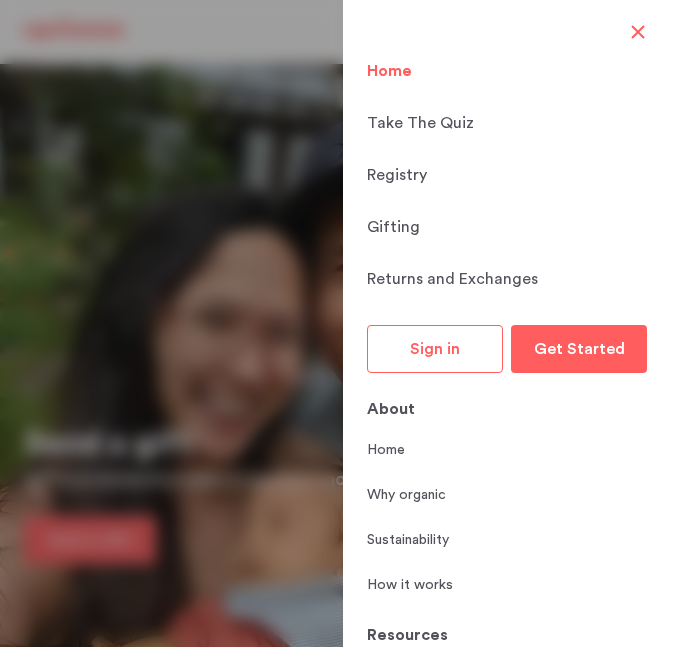 click at bounding box center (640, 32) 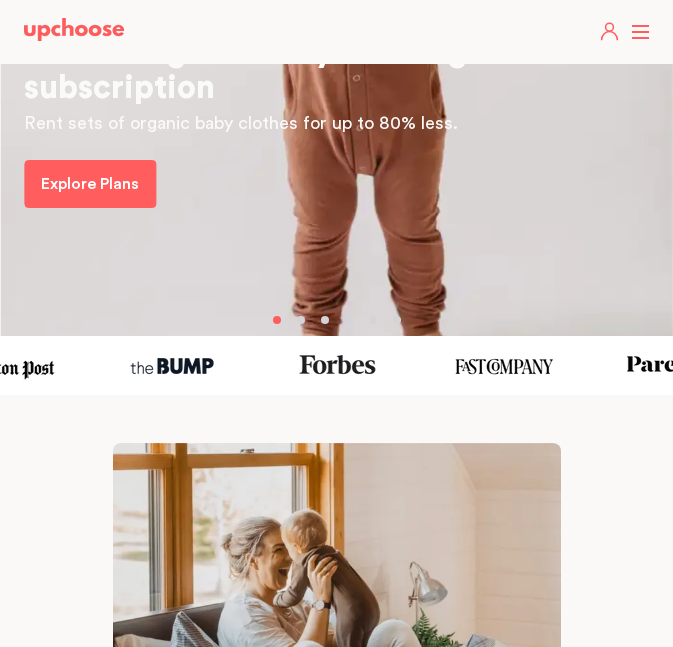 scroll, scrollTop: 417, scrollLeft: 0, axis: vertical 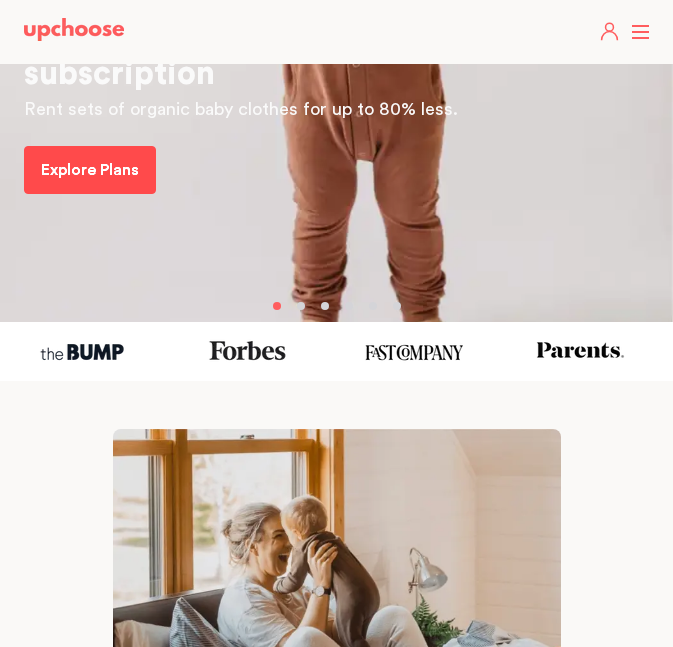 click on "Explore Plans" at bounding box center [90, 170] 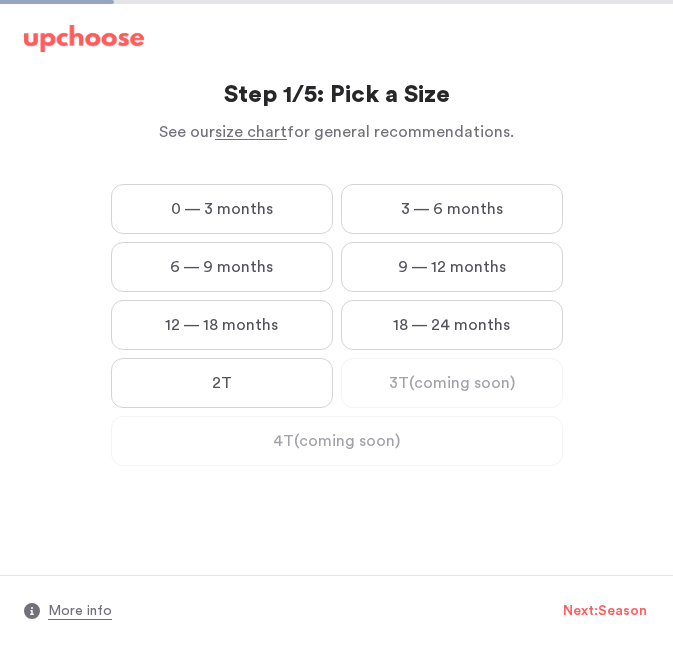 scroll, scrollTop: 0, scrollLeft: 0, axis: both 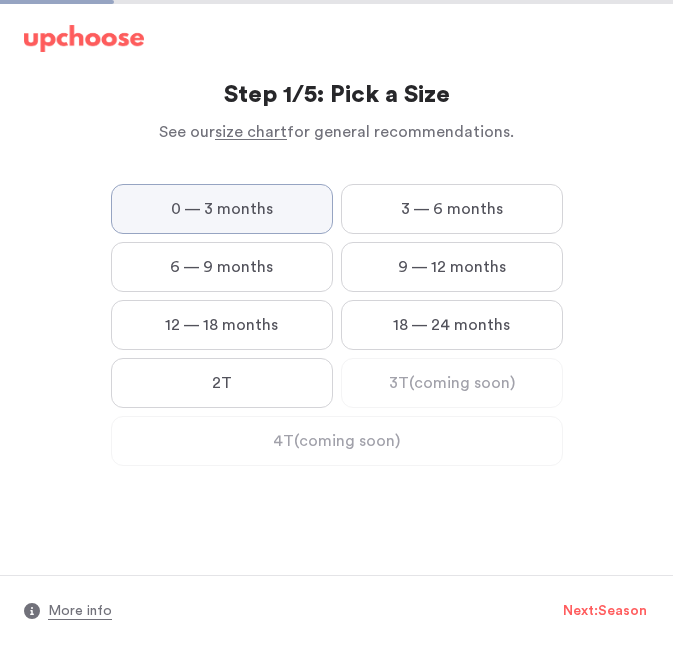 click on "0 — 3 months" at bounding box center (0, 0) 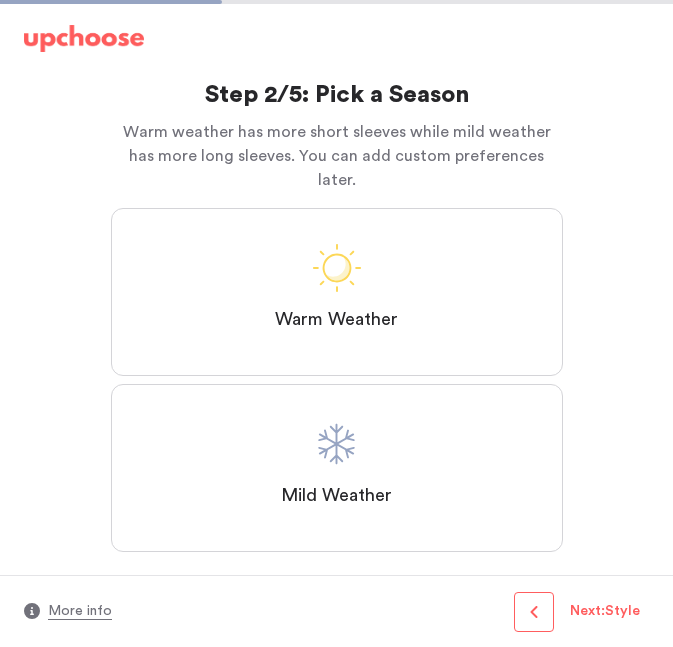 click on "Warm Weather" at bounding box center [337, 292] 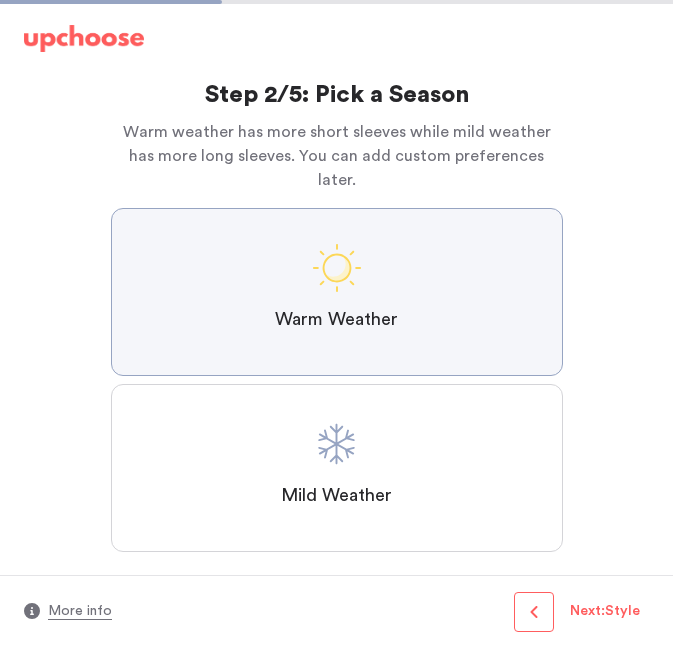 click on "Warm Weather" at bounding box center [0, 0] 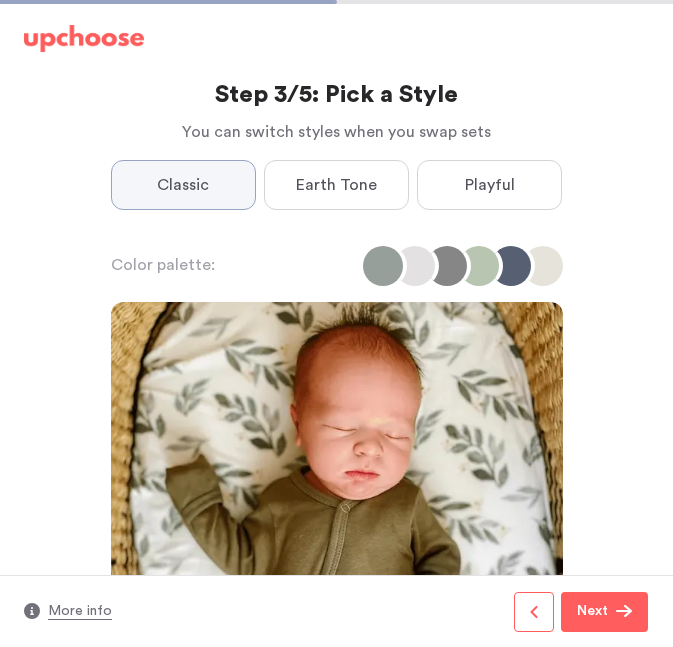 click on "Earth Tone" at bounding box center [336, 185] 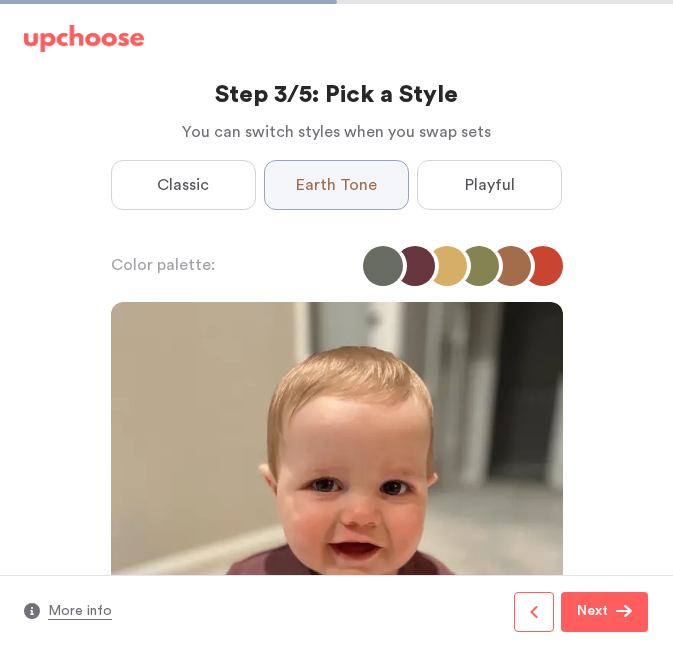 click on "Playful" at bounding box center [489, 185] 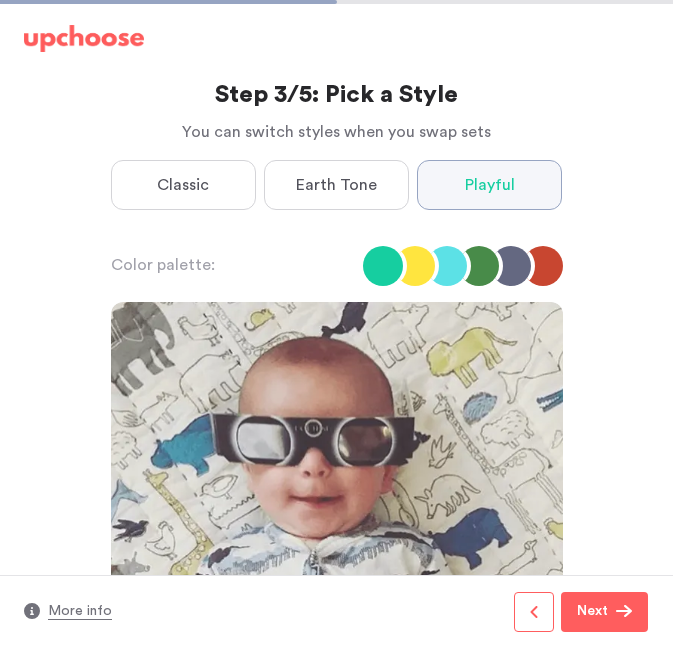 click on "Classic" at bounding box center (183, 185) 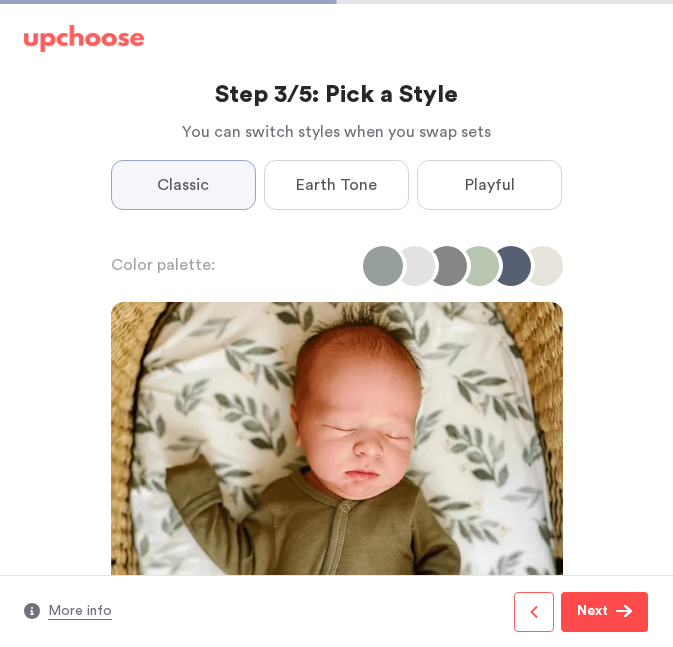 click on "Next" at bounding box center [604, 612] 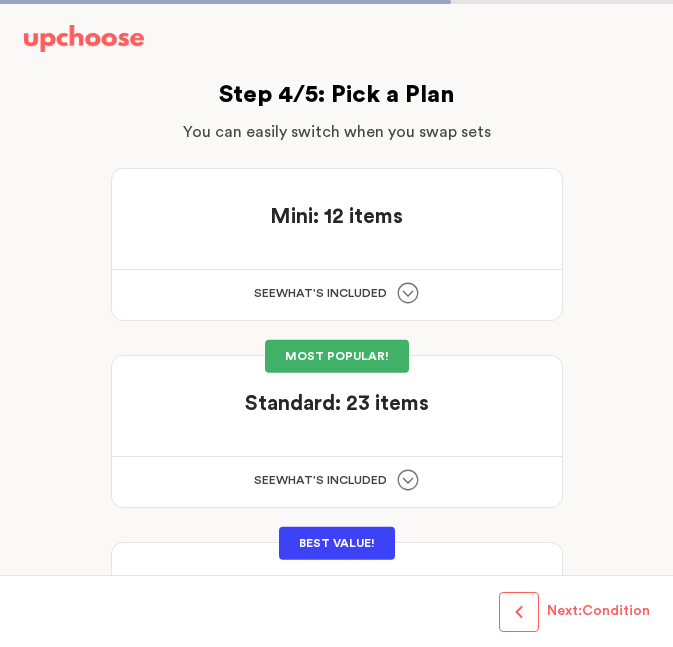 click 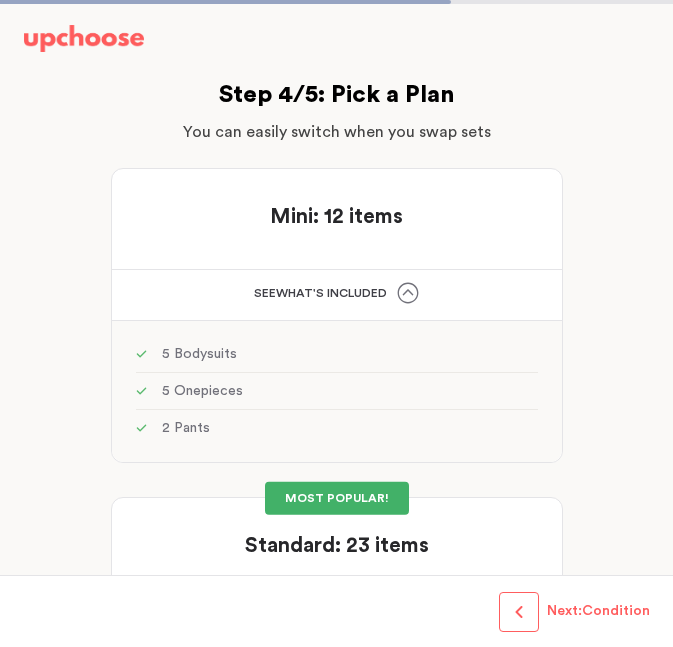 click 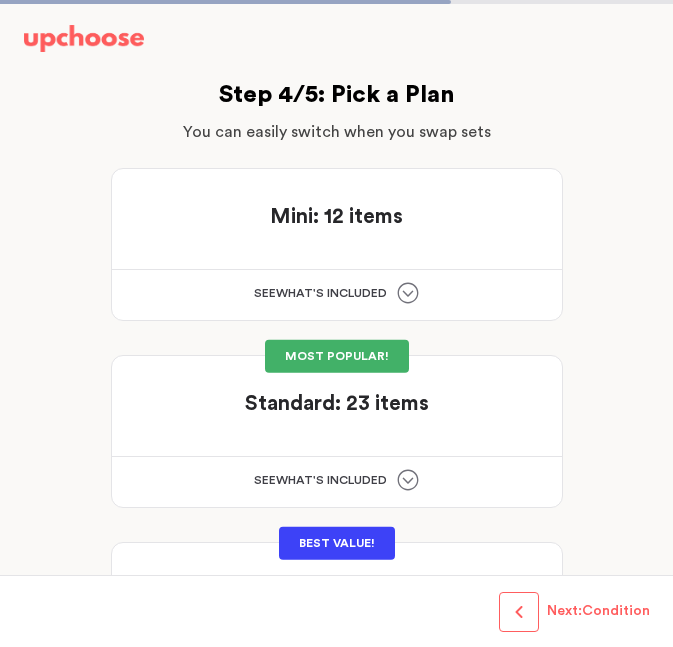 click on "Mini: 12 items" at bounding box center [336, 216] 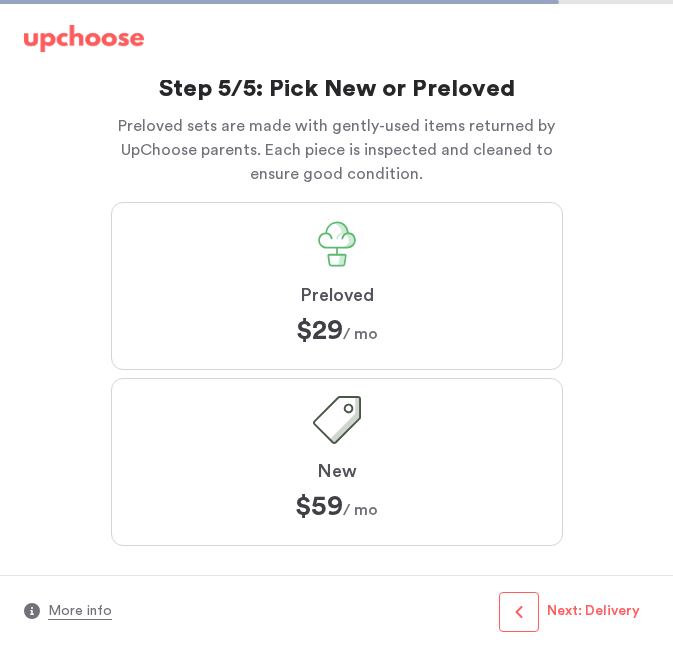 scroll, scrollTop: 0, scrollLeft: 0, axis: both 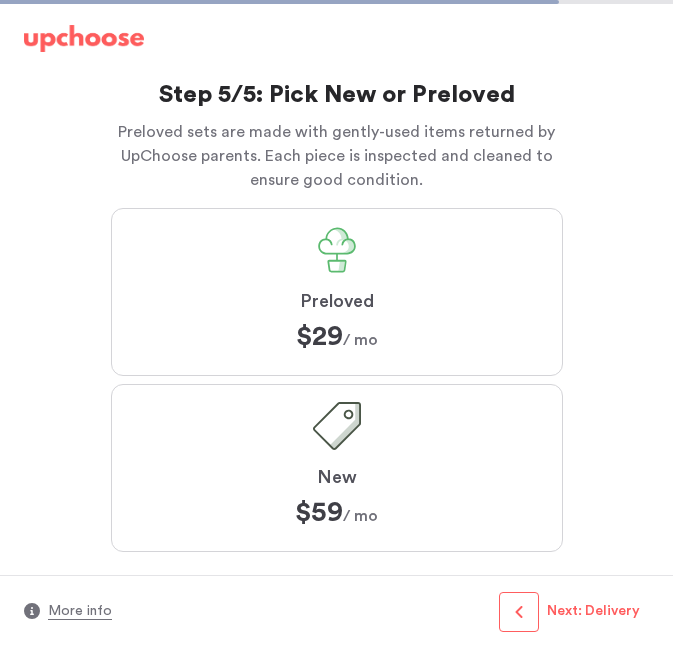 click on "New $59 $59  / mo" at bounding box center (337, 468) 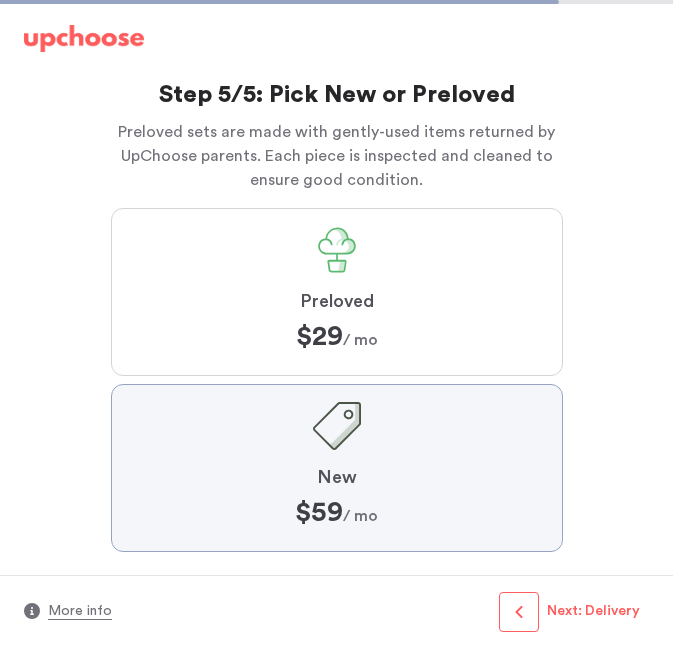 click on "New $59 $59  / mo" at bounding box center [0, 0] 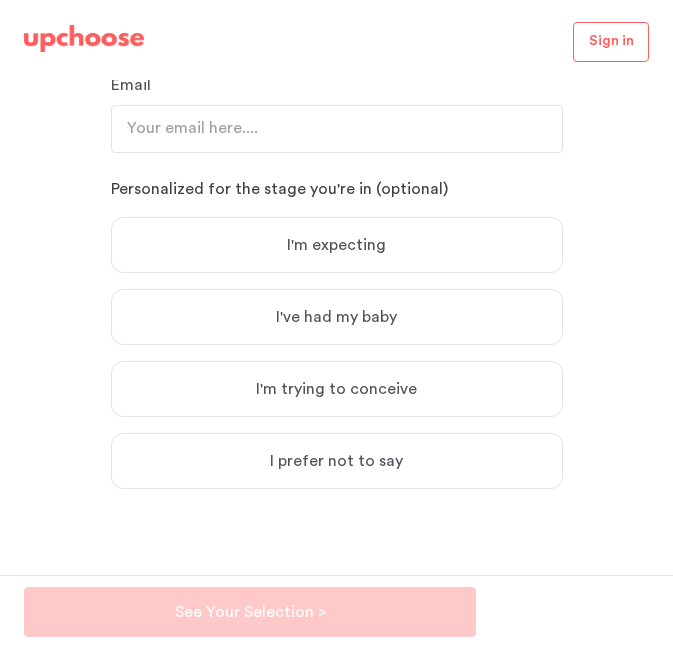 scroll, scrollTop: 308, scrollLeft: 0, axis: vertical 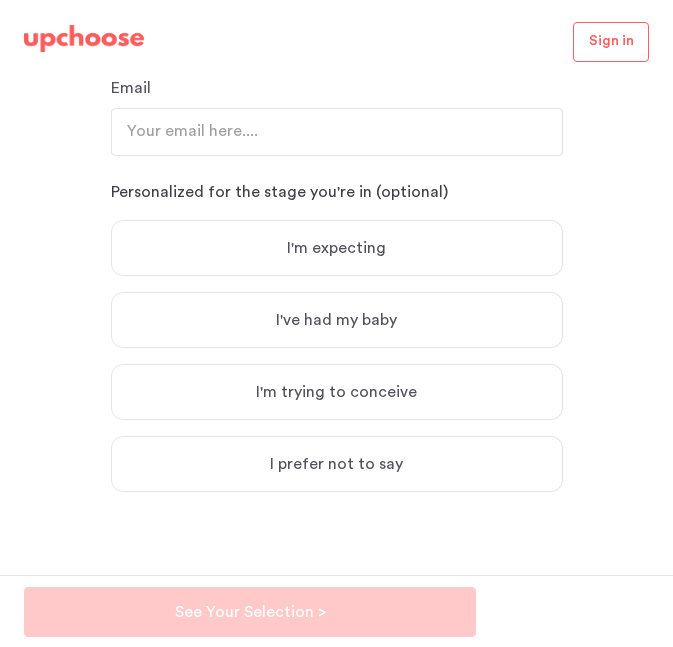 click on "I'm expecting" at bounding box center [336, 248] 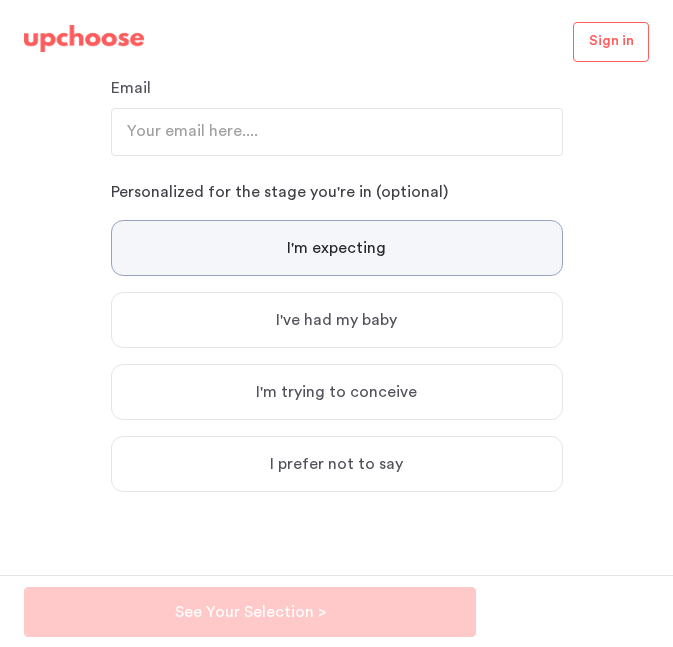 scroll, scrollTop: 0, scrollLeft: 0, axis: both 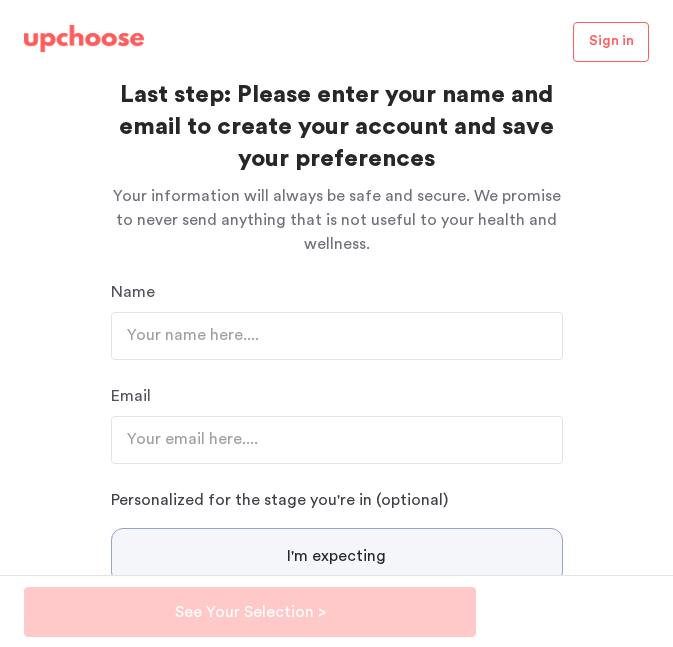 click at bounding box center (84, 39) 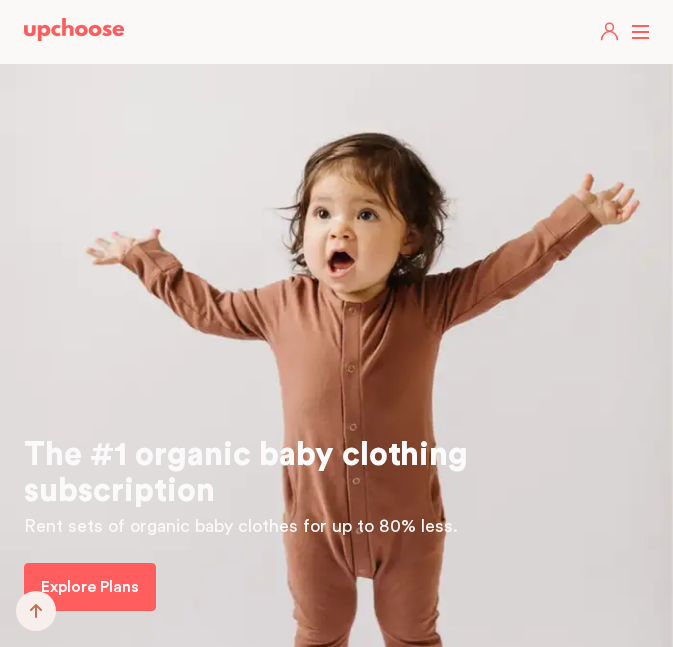 scroll, scrollTop: 1779, scrollLeft: 0, axis: vertical 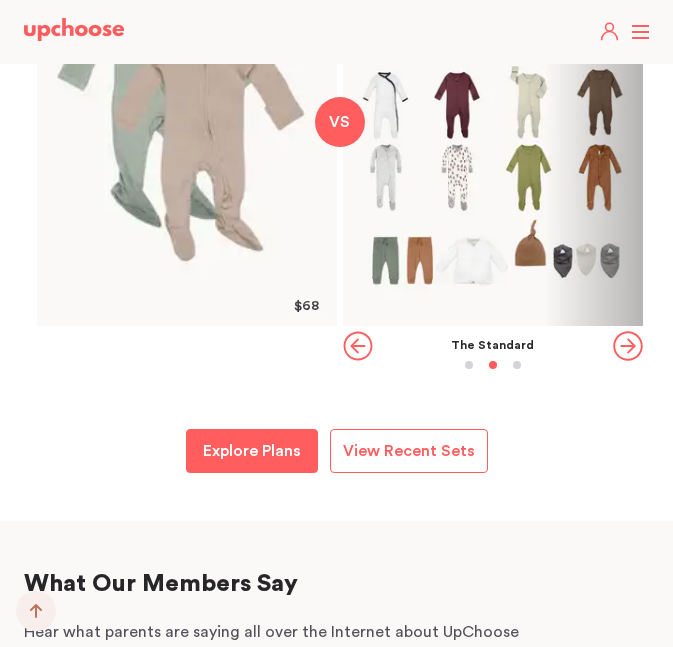 click 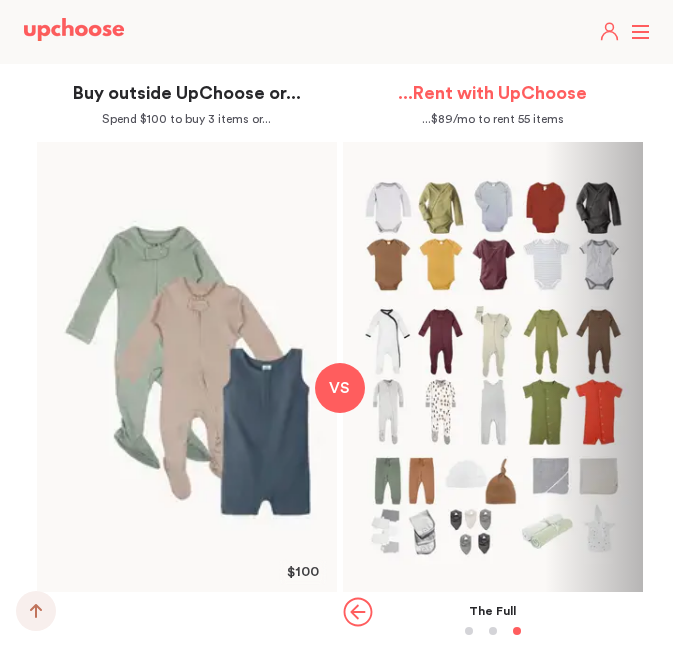 scroll, scrollTop: 1923, scrollLeft: 0, axis: vertical 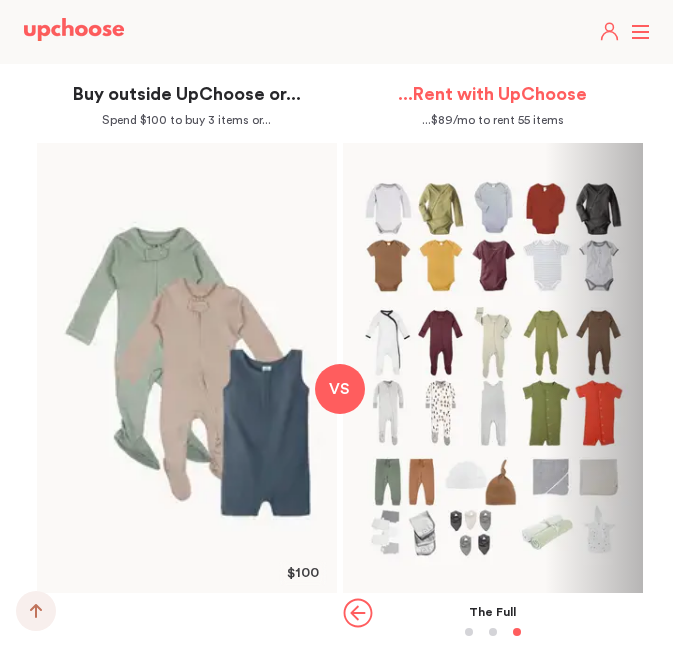 click 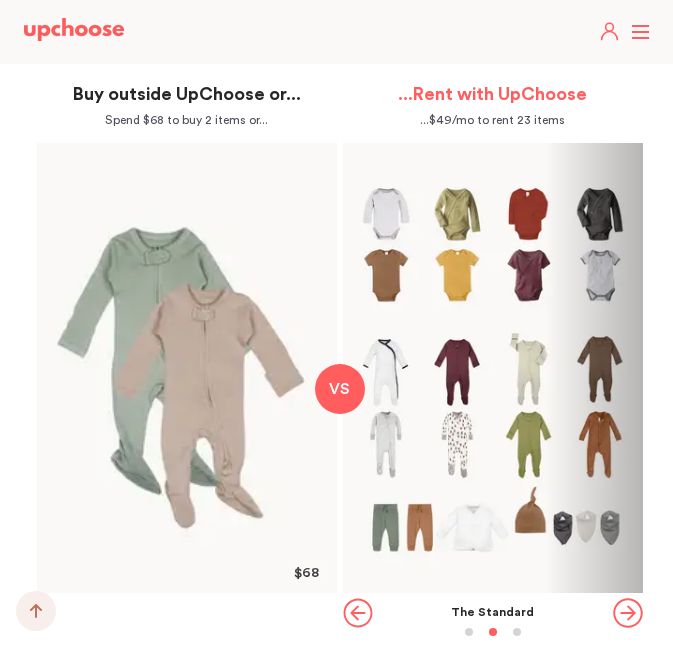 click 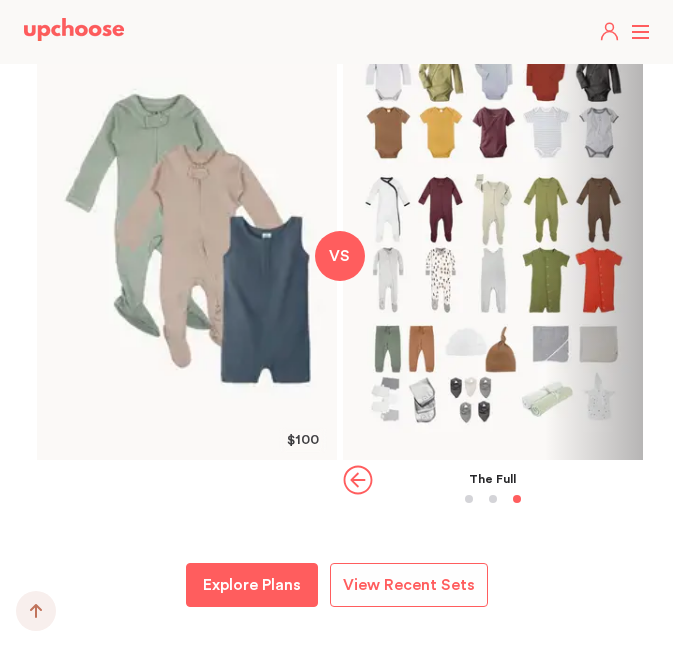 scroll, scrollTop: 2066, scrollLeft: 0, axis: vertical 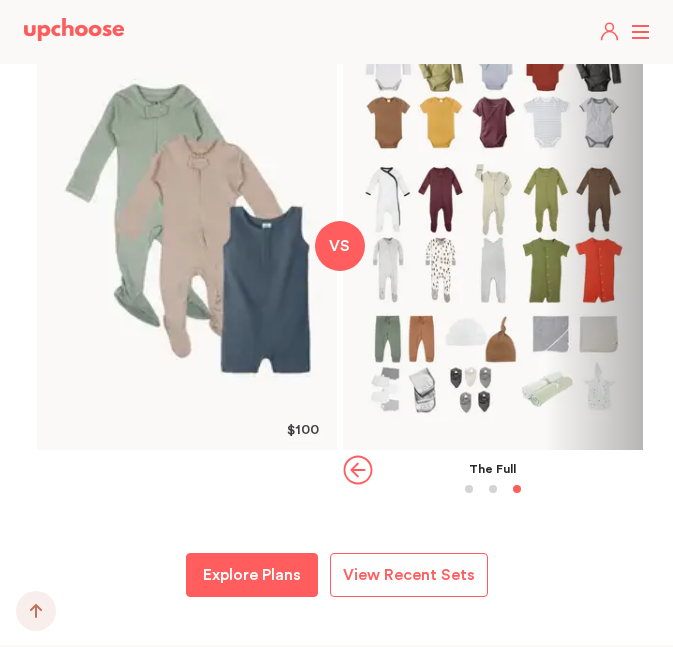 click 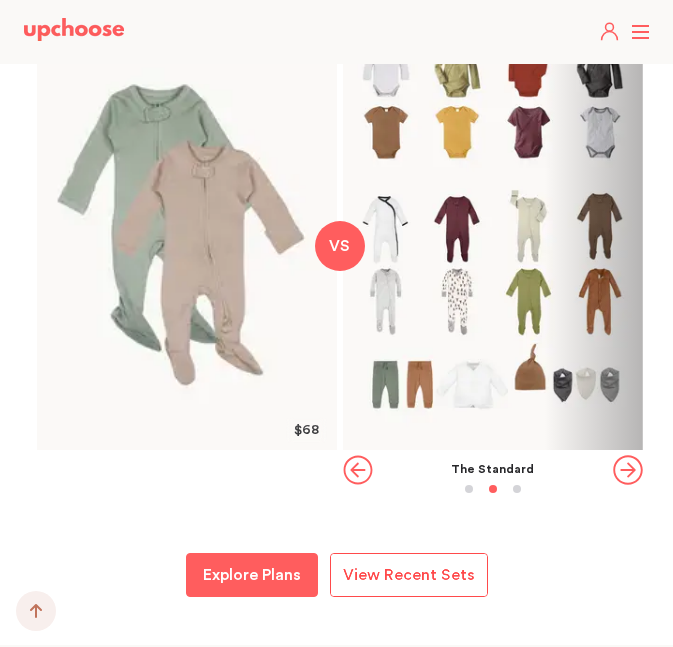 click on "View Recent Sets" at bounding box center [409, 575] 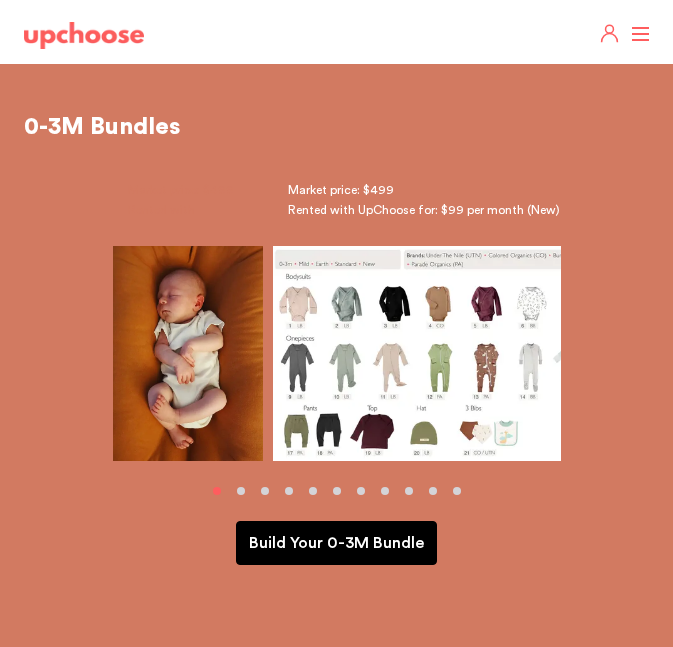 scroll, scrollTop: 0, scrollLeft: 0, axis: both 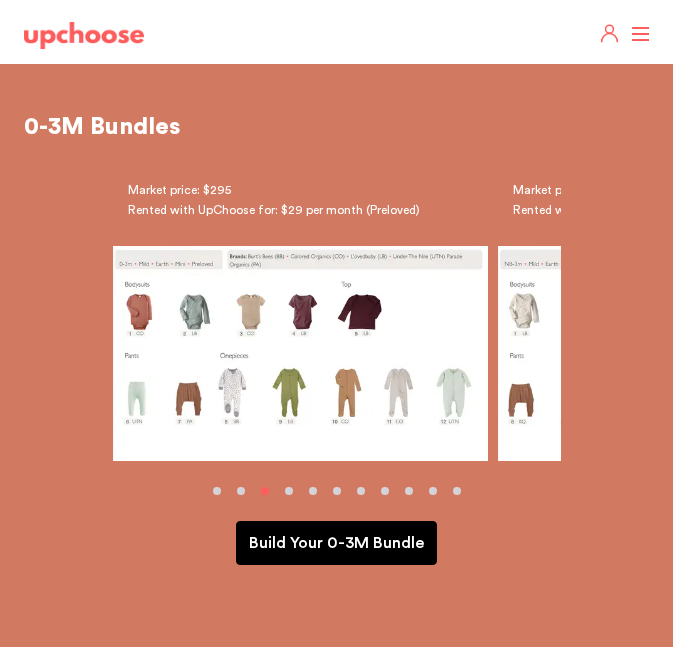 click at bounding box center (336, 491) 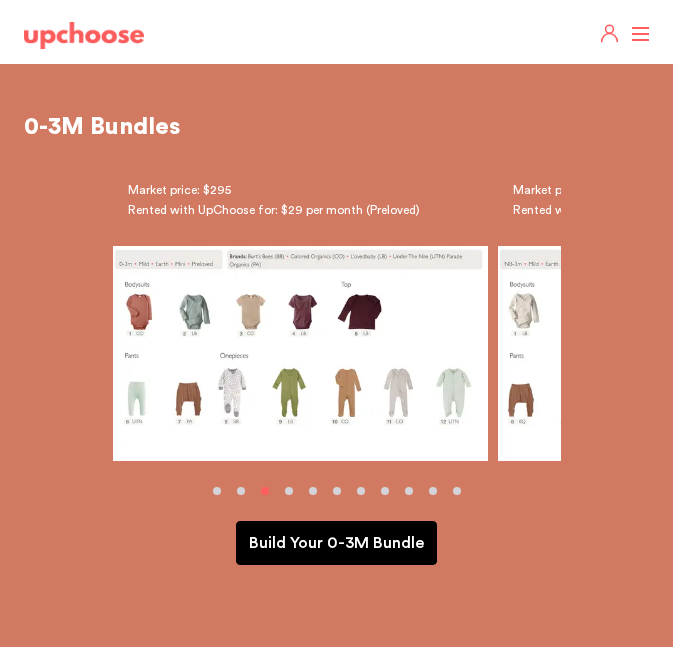 click at bounding box center (336, 491) 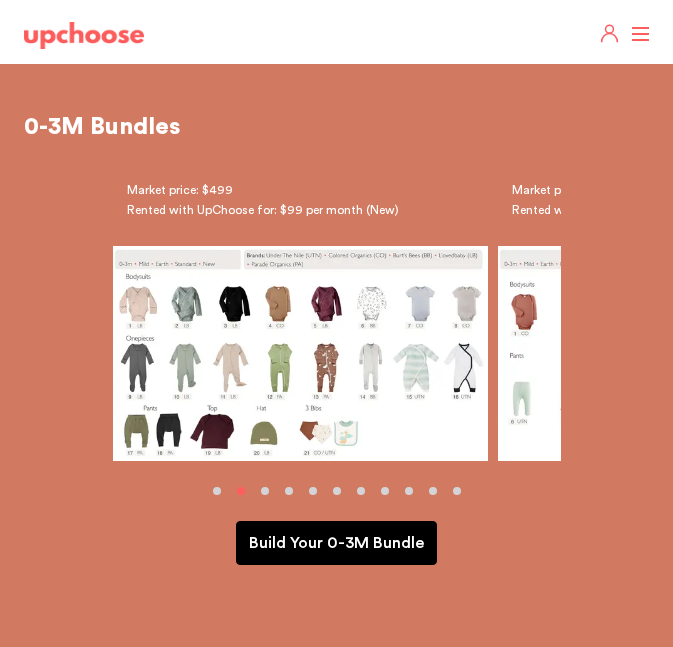 click at bounding box center [336, 491] 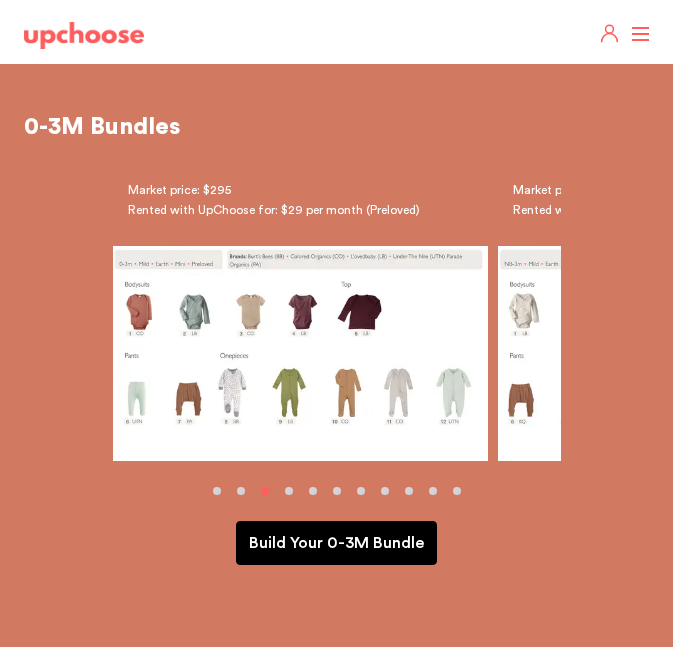 click at bounding box center [289, 491] 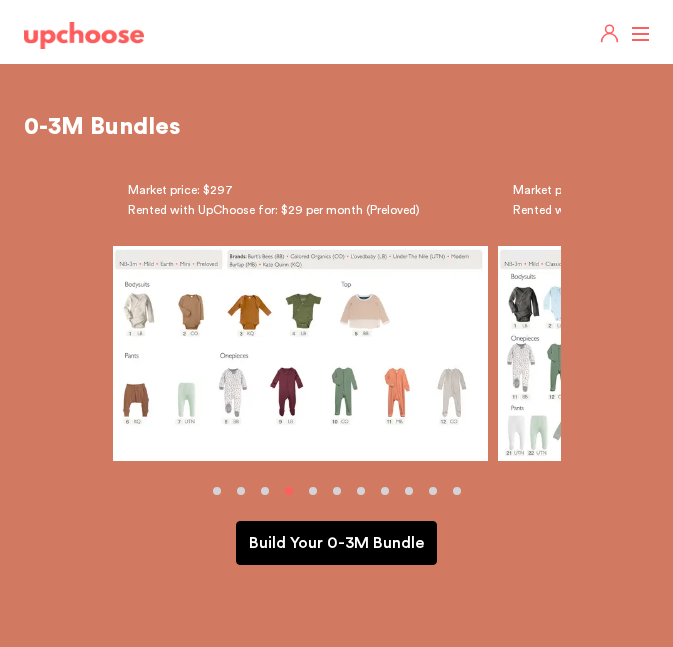 click at bounding box center (313, 491) 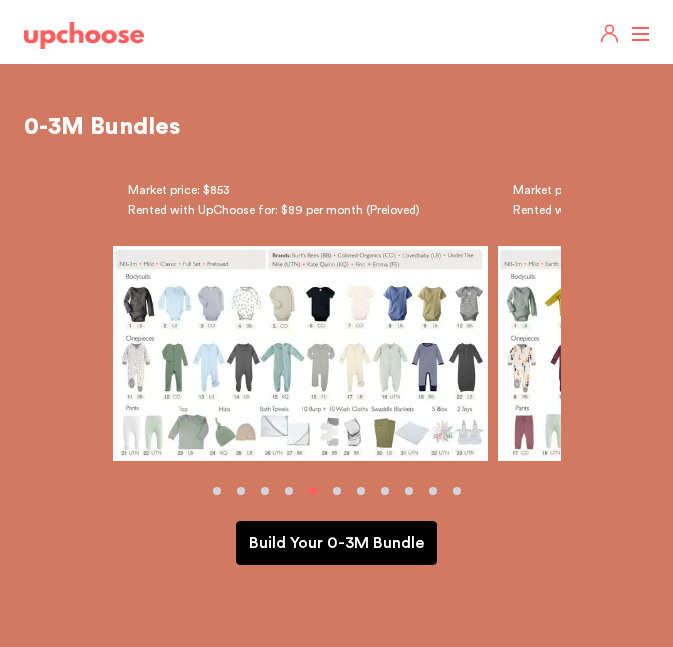click at bounding box center (337, 491) 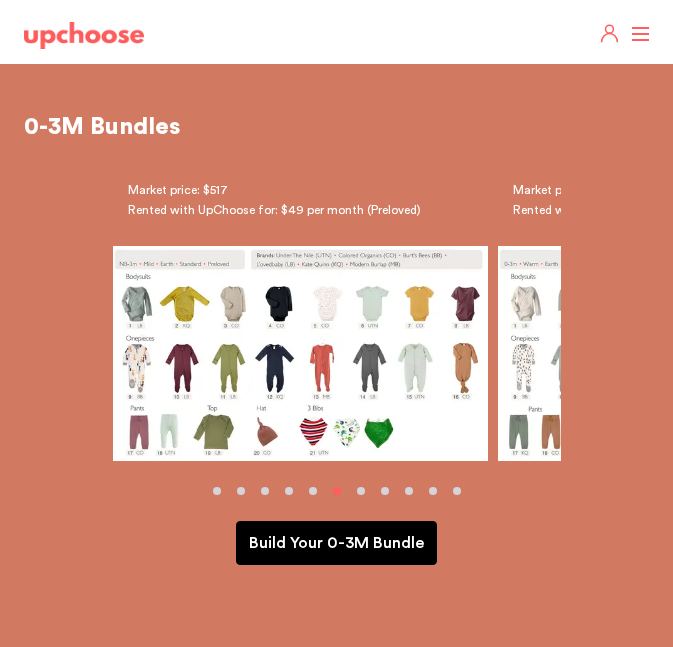 click at bounding box center (361, 491) 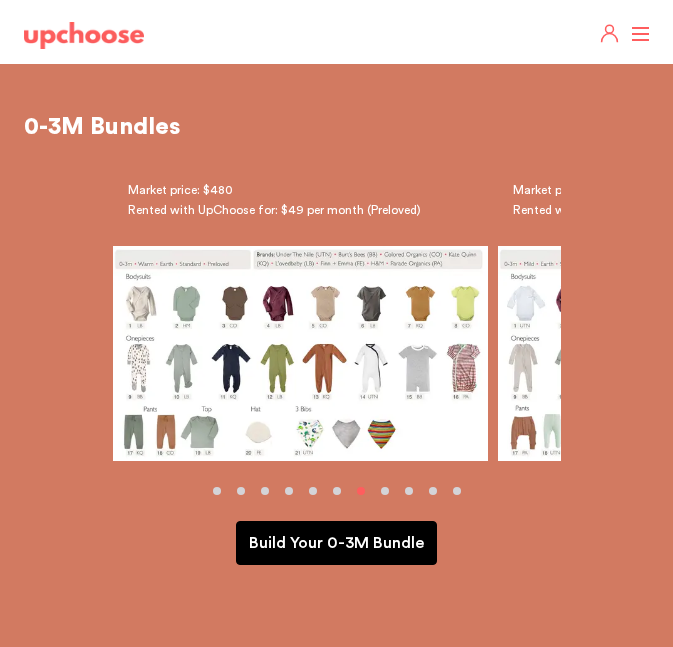 click at bounding box center [385, 491] 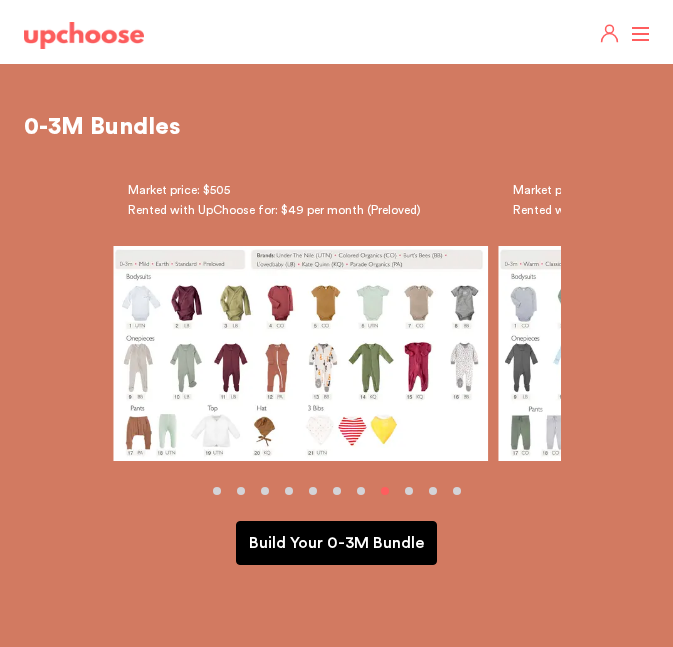 click at bounding box center (409, 491) 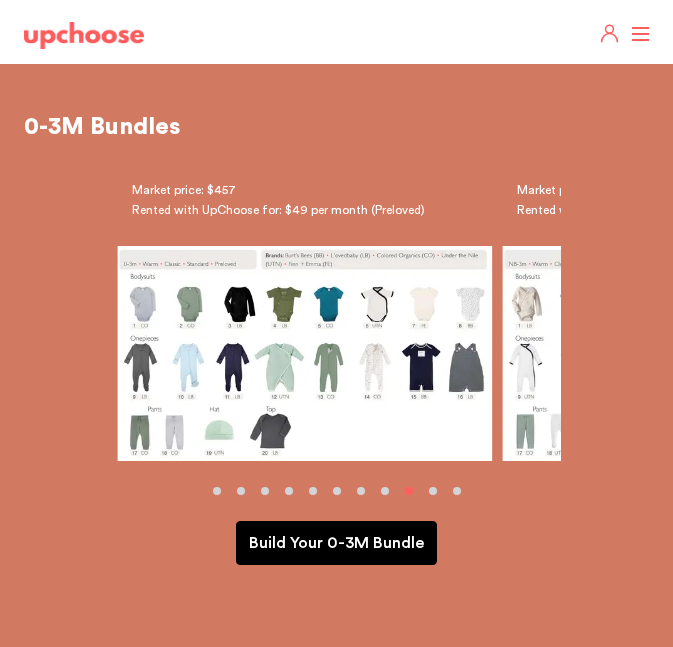 click at bounding box center [336, 491] 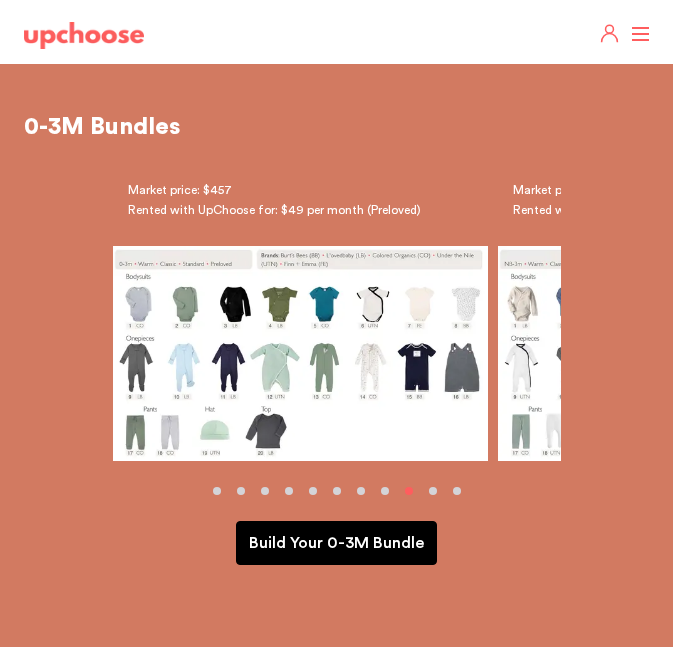 click at bounding box center (336, 491) 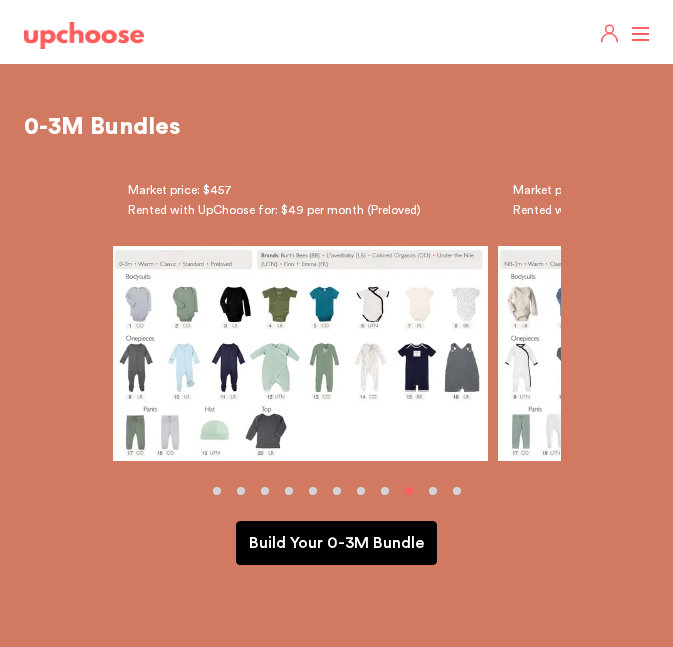 click at bounding box center [433, 491] 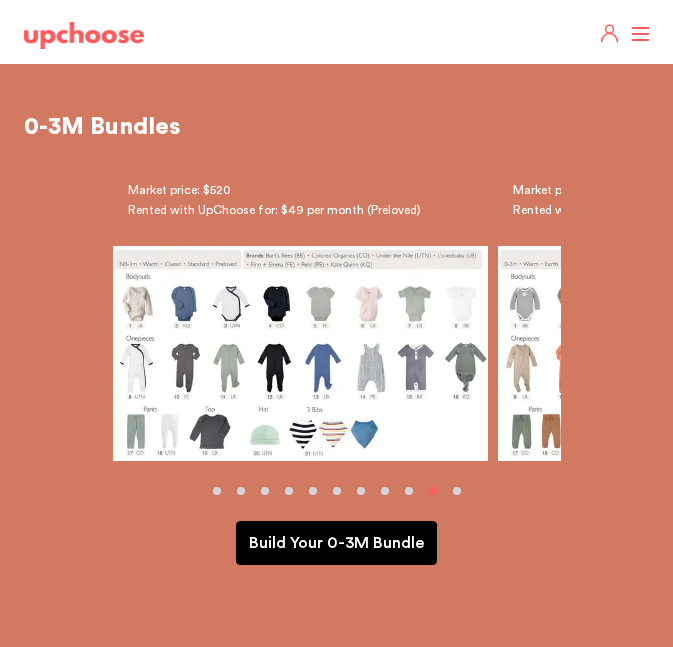 click at bounding box center (457, 491) 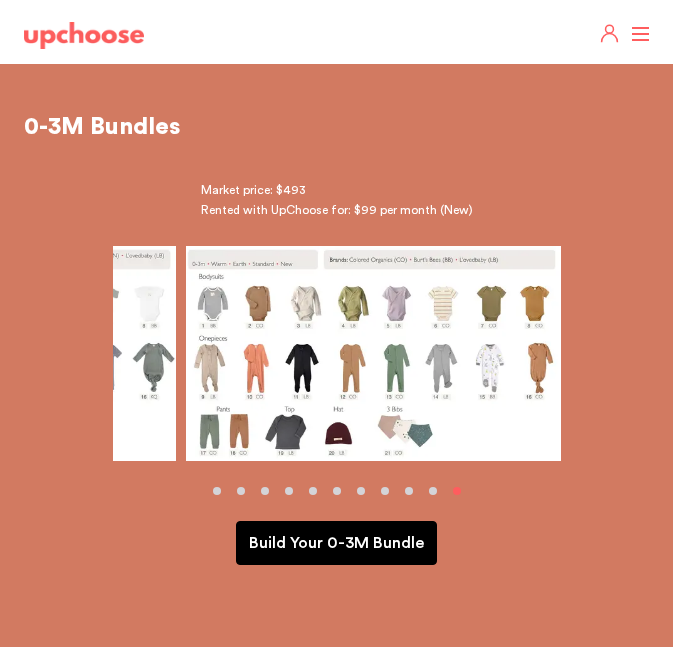 click at bounding box center (433, 491) 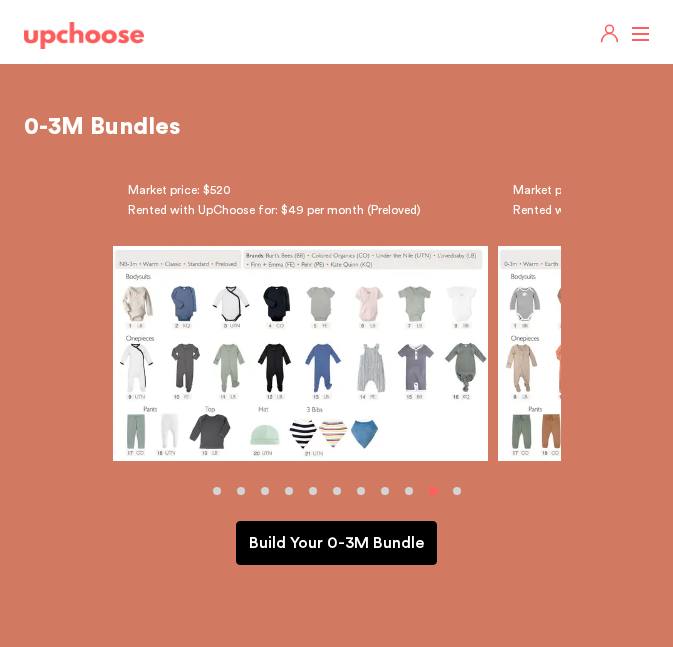 click at bounding box center [457, 491] 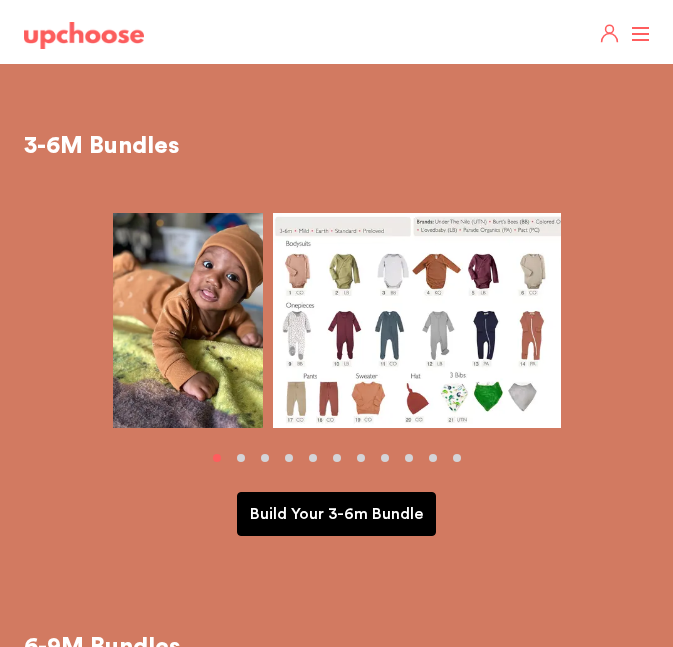 scroll, scrollTop: 534, scrollLeft: 0, axis: vertical 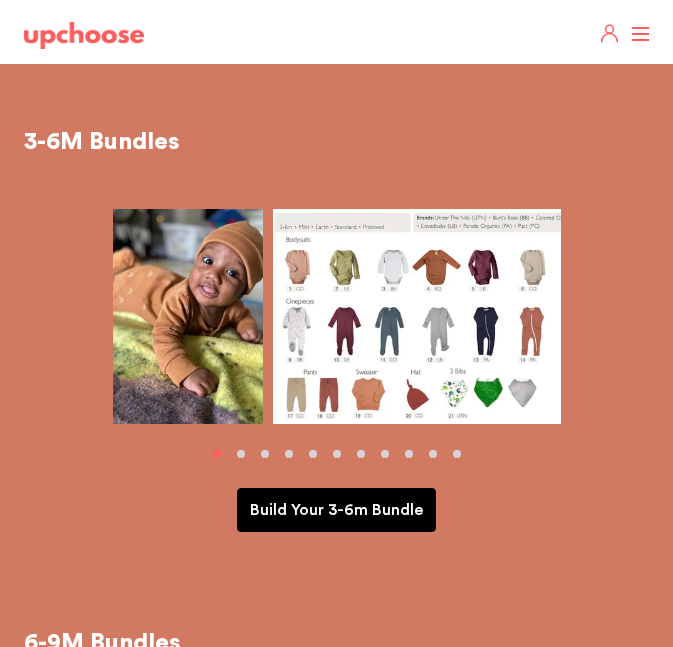 click at bounding box center [336, 454] 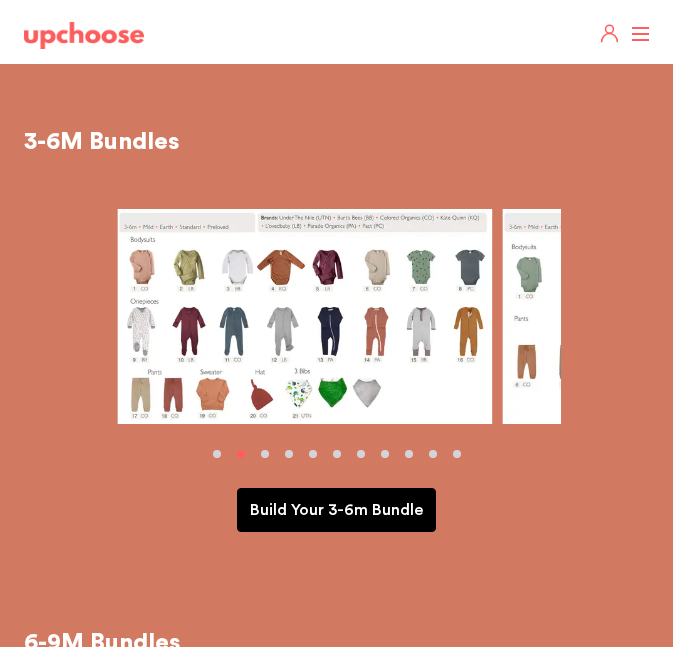 click on "3-6M Bundles Build Your 3-6m Bundle Build Your 3-6m Bundle" at bounding box center (336, 333) 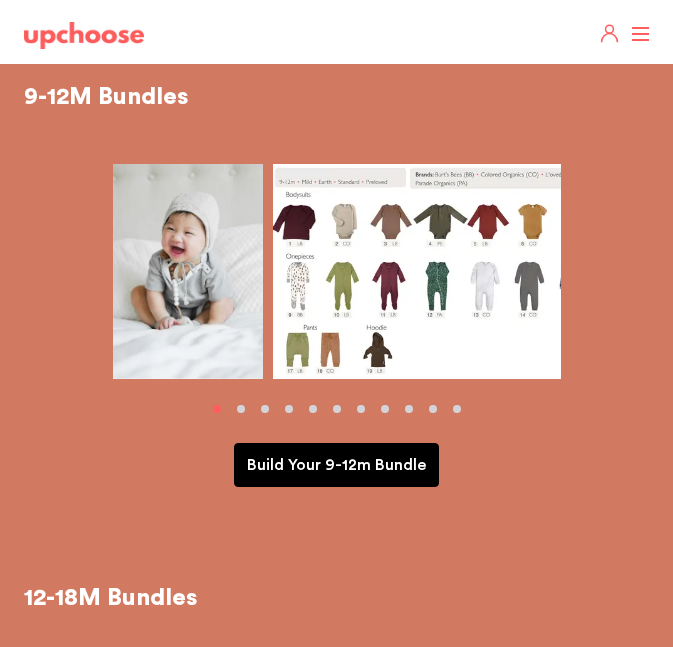 scroll, scrollTop: 0, scrollLeft: 0, axis: both 